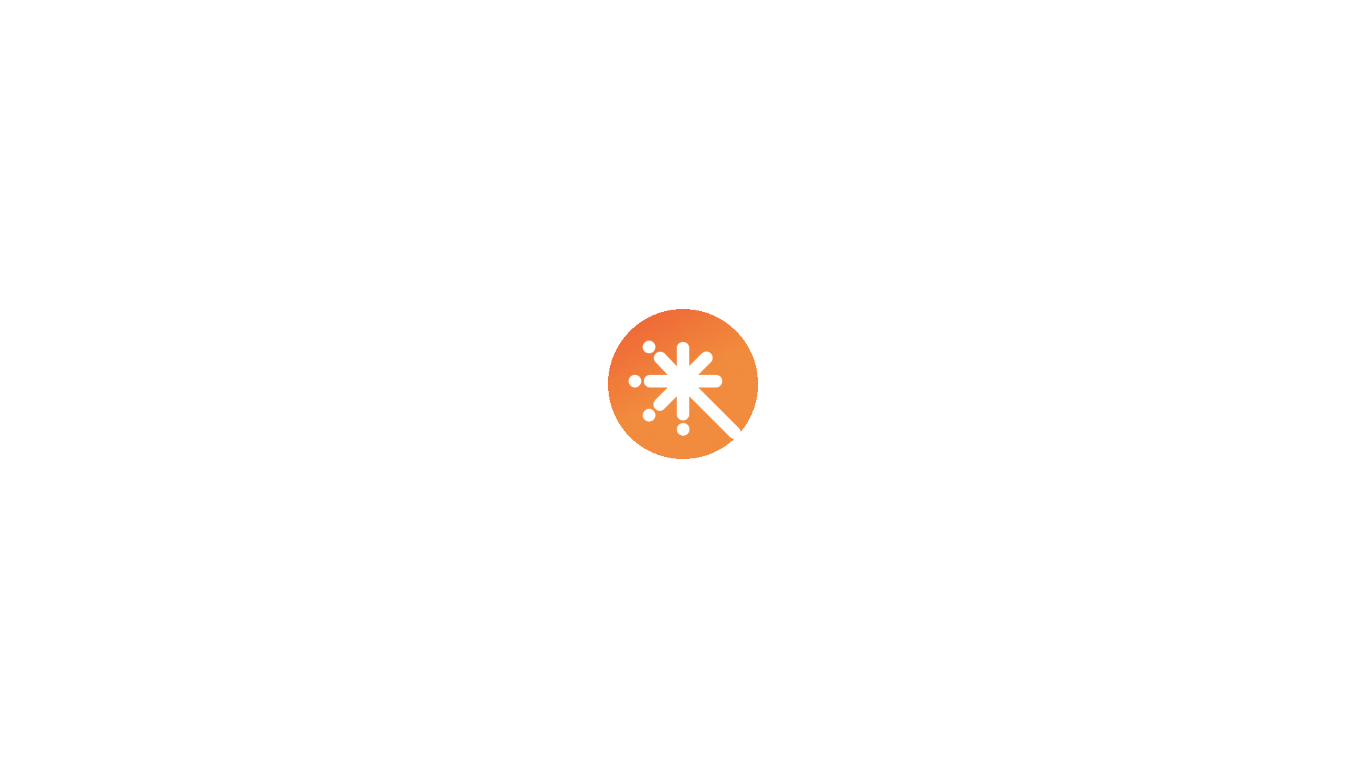 scroll, scrollTop: 0, scrollLeft: 0, axis: both 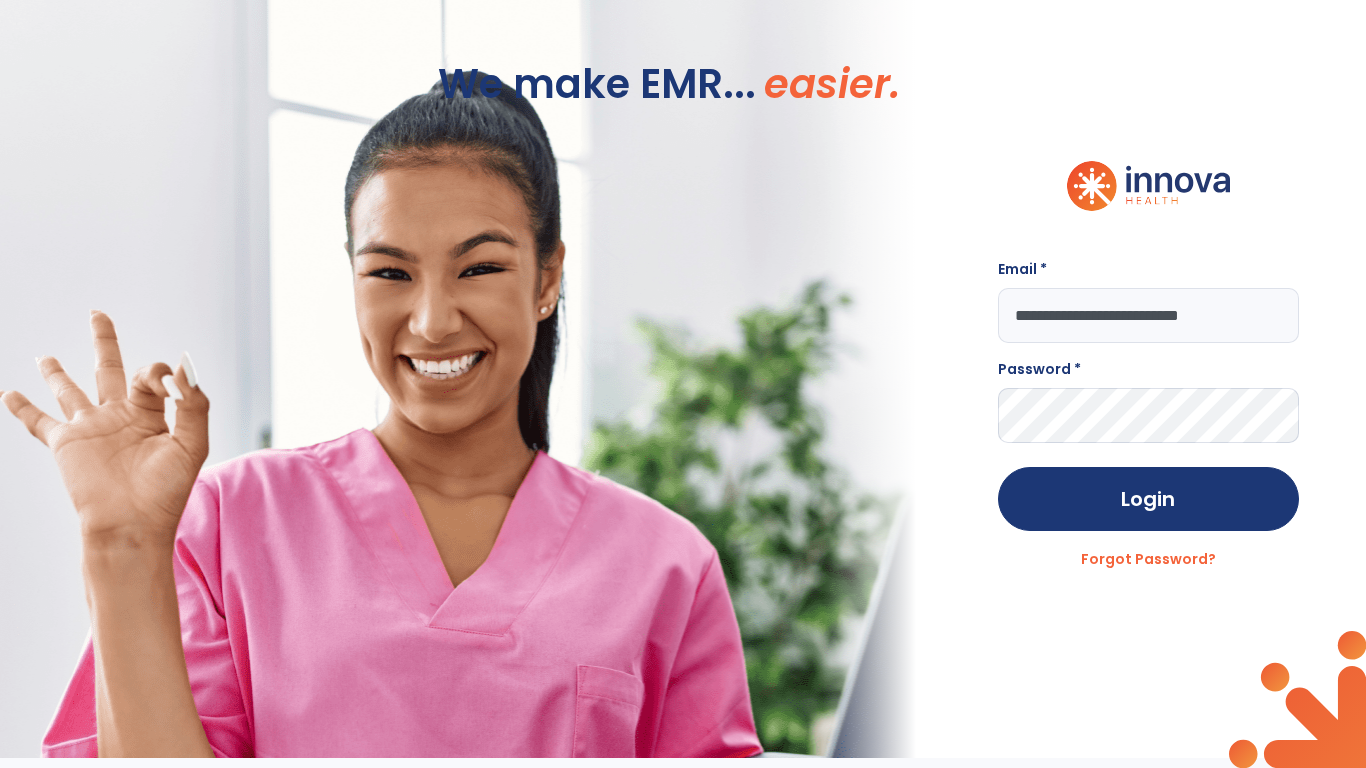 type on "**********" 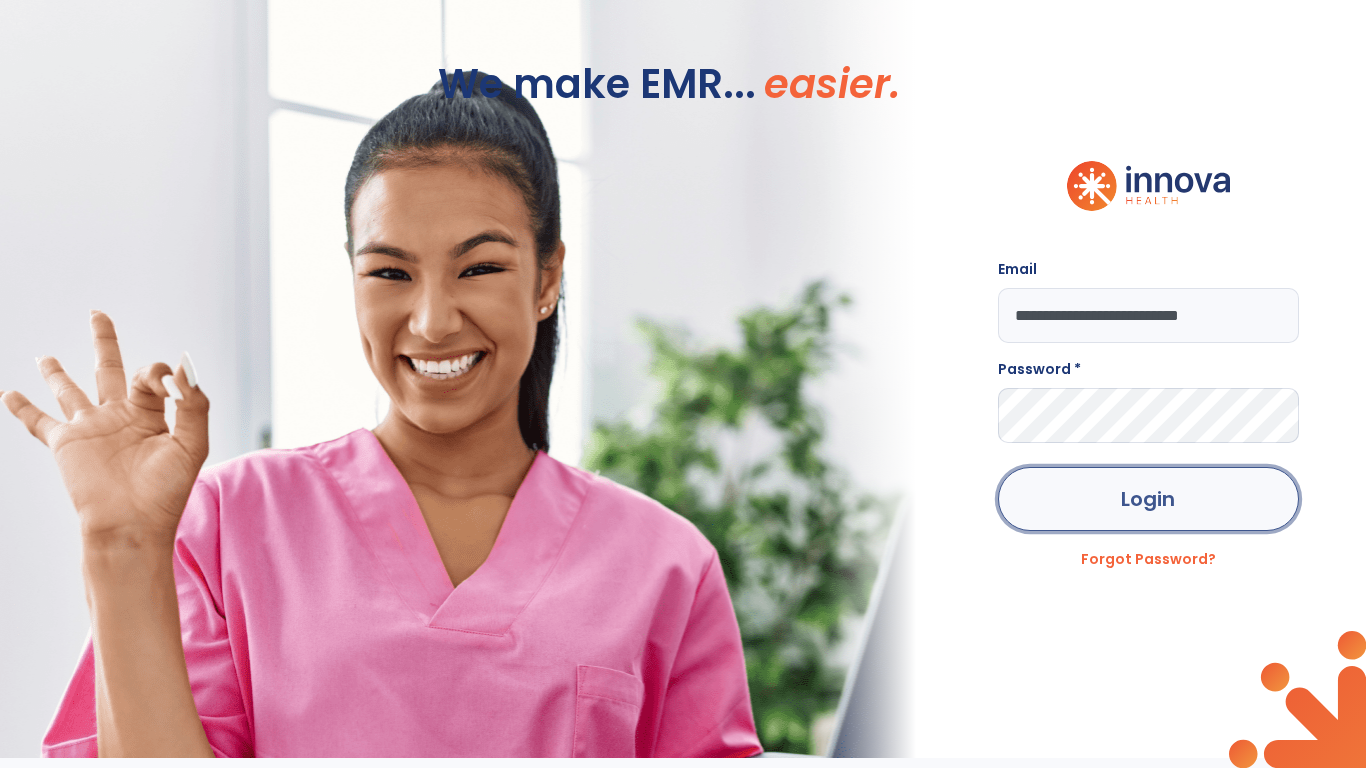 click on "Login" 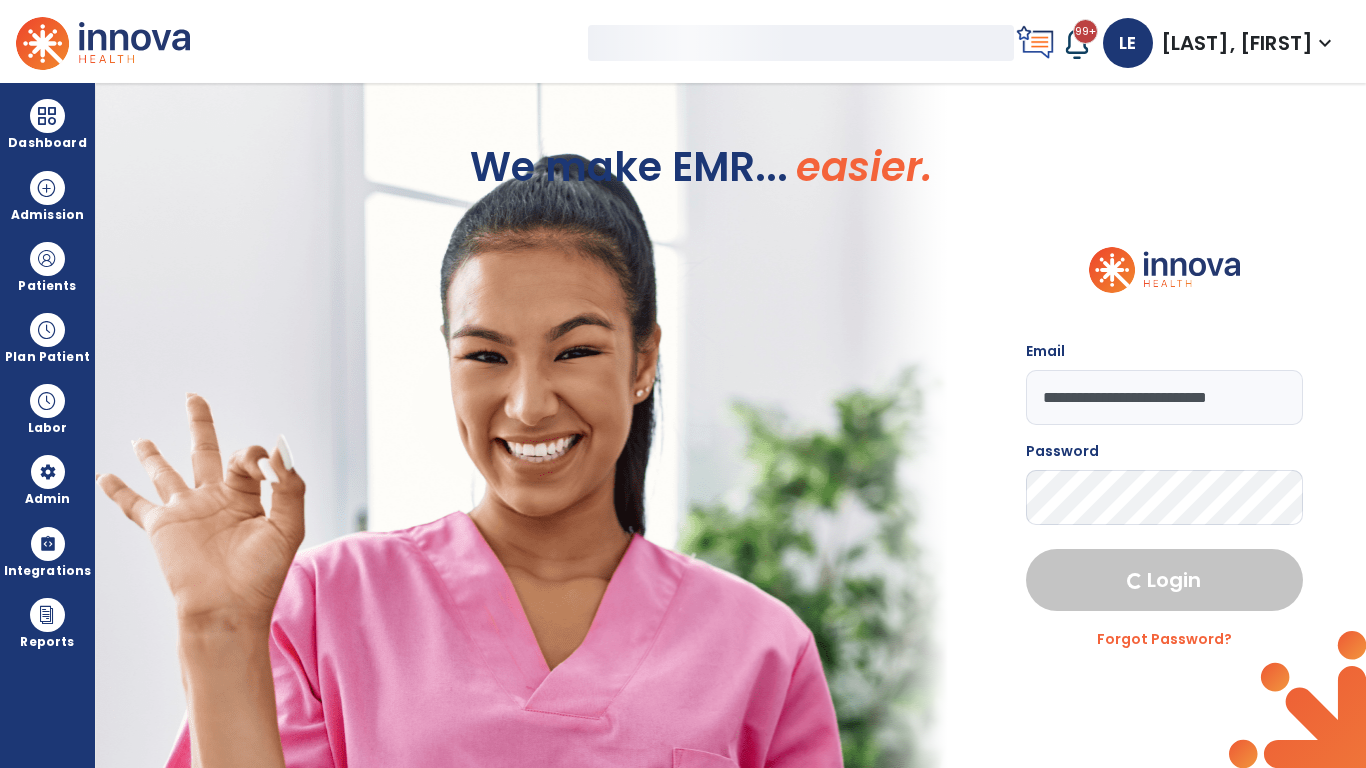 select on "***" 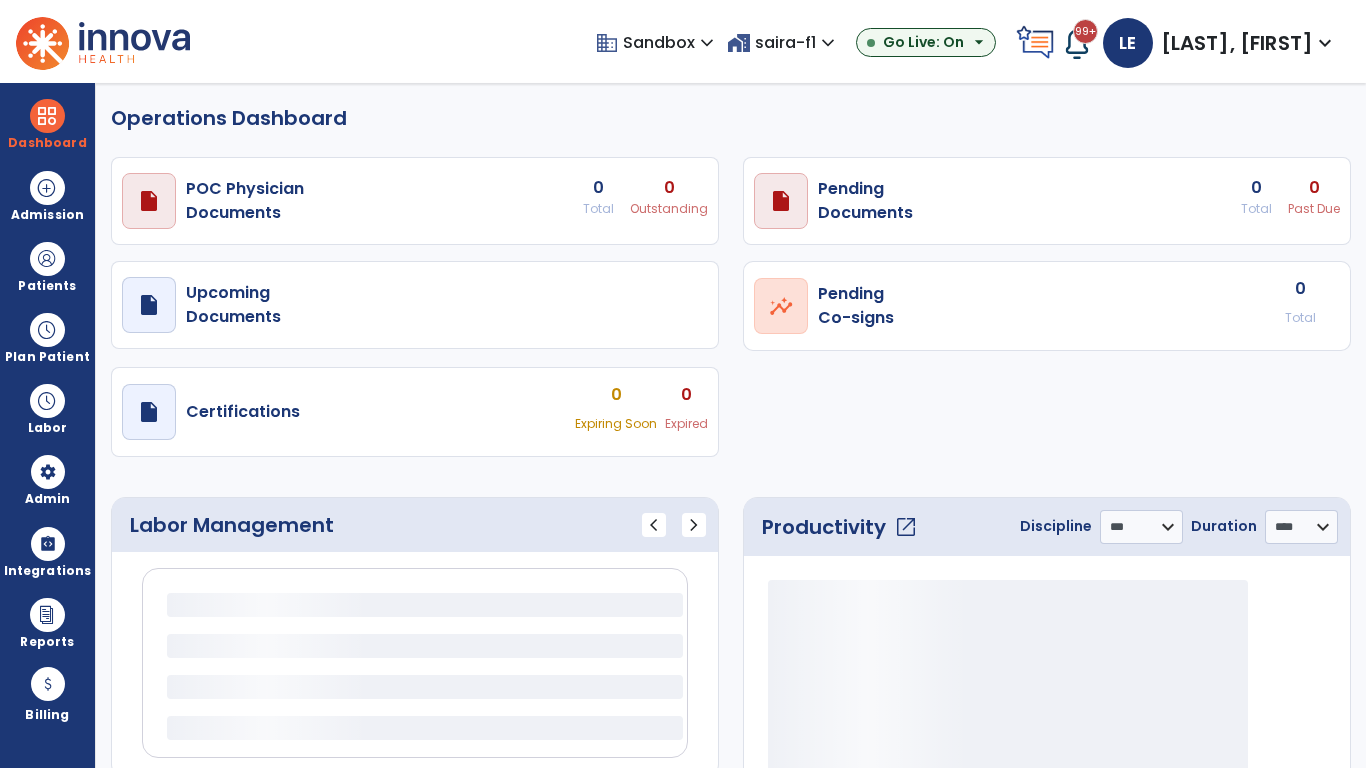 select on "***" 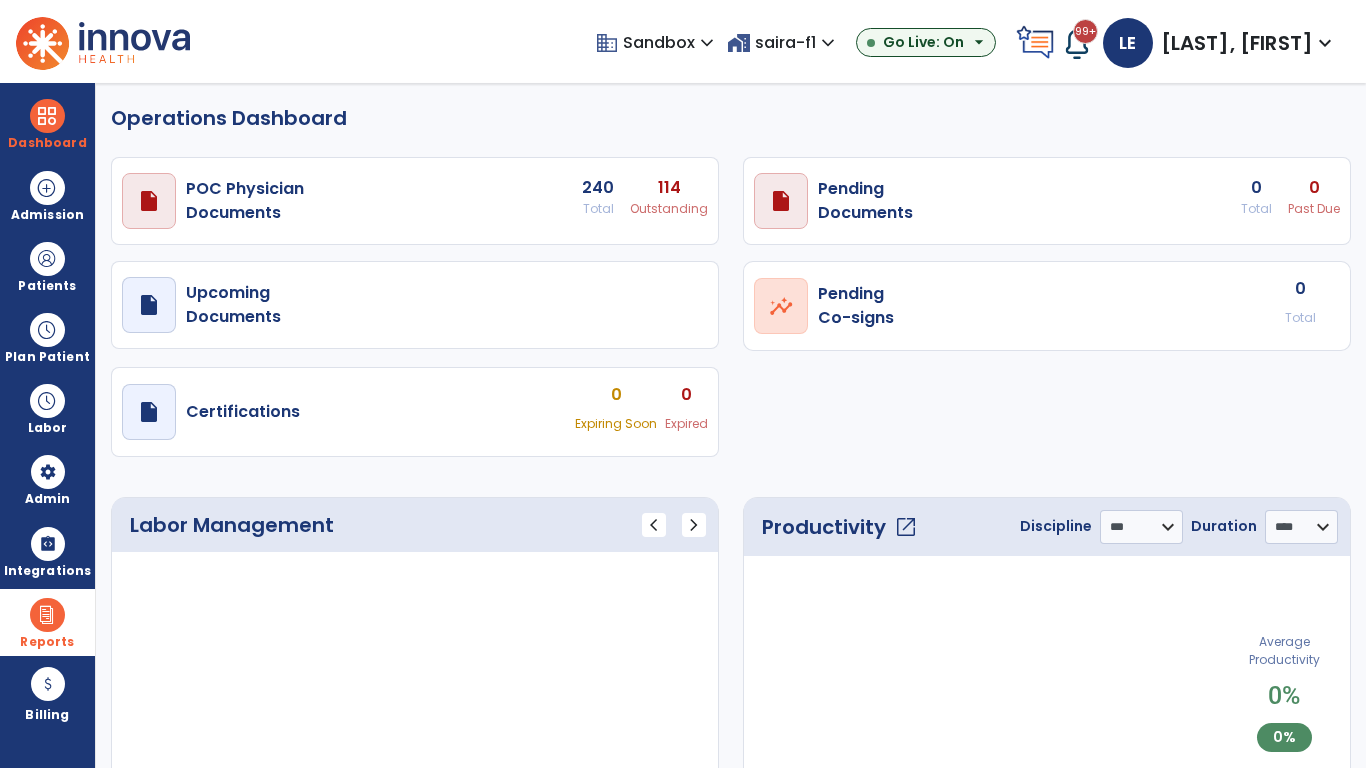 click at bounding box center [47, 615] 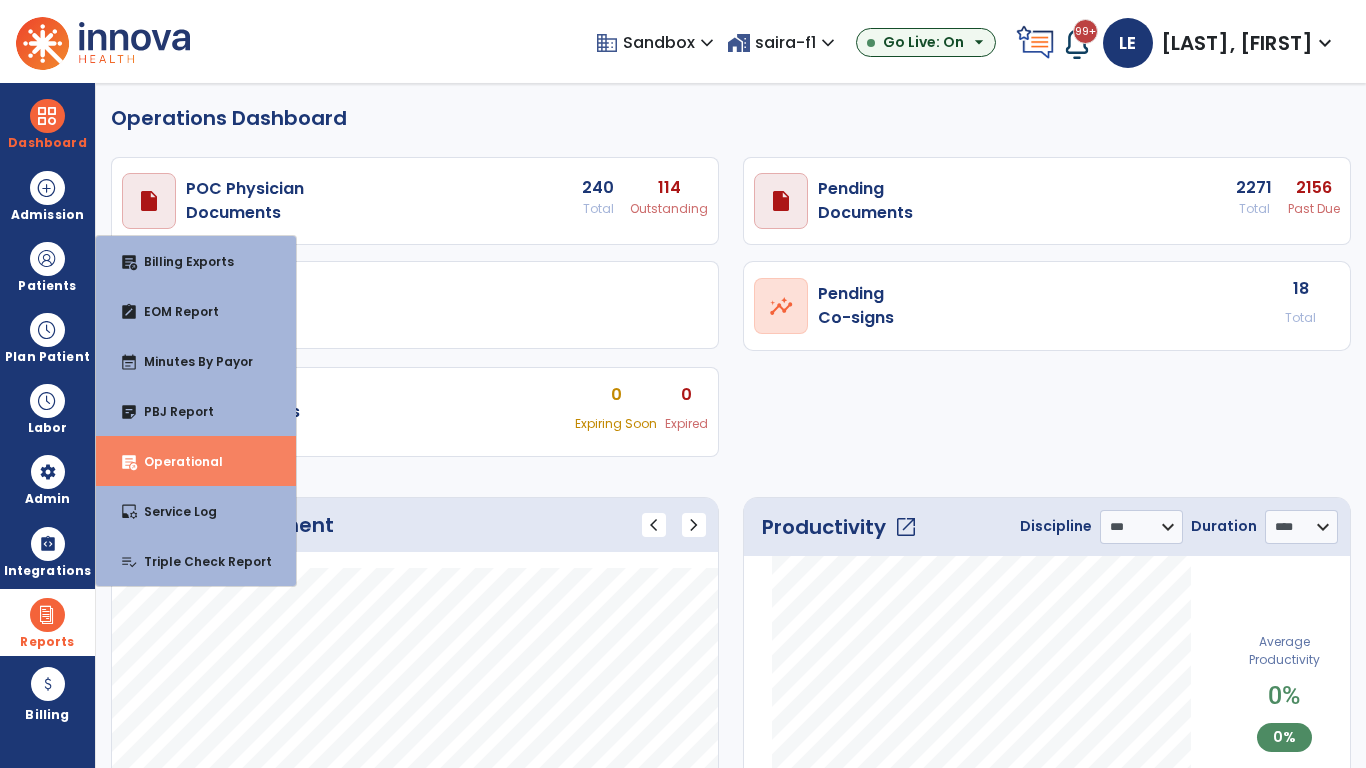 click on "Operational" at bounding box center (175, 461) 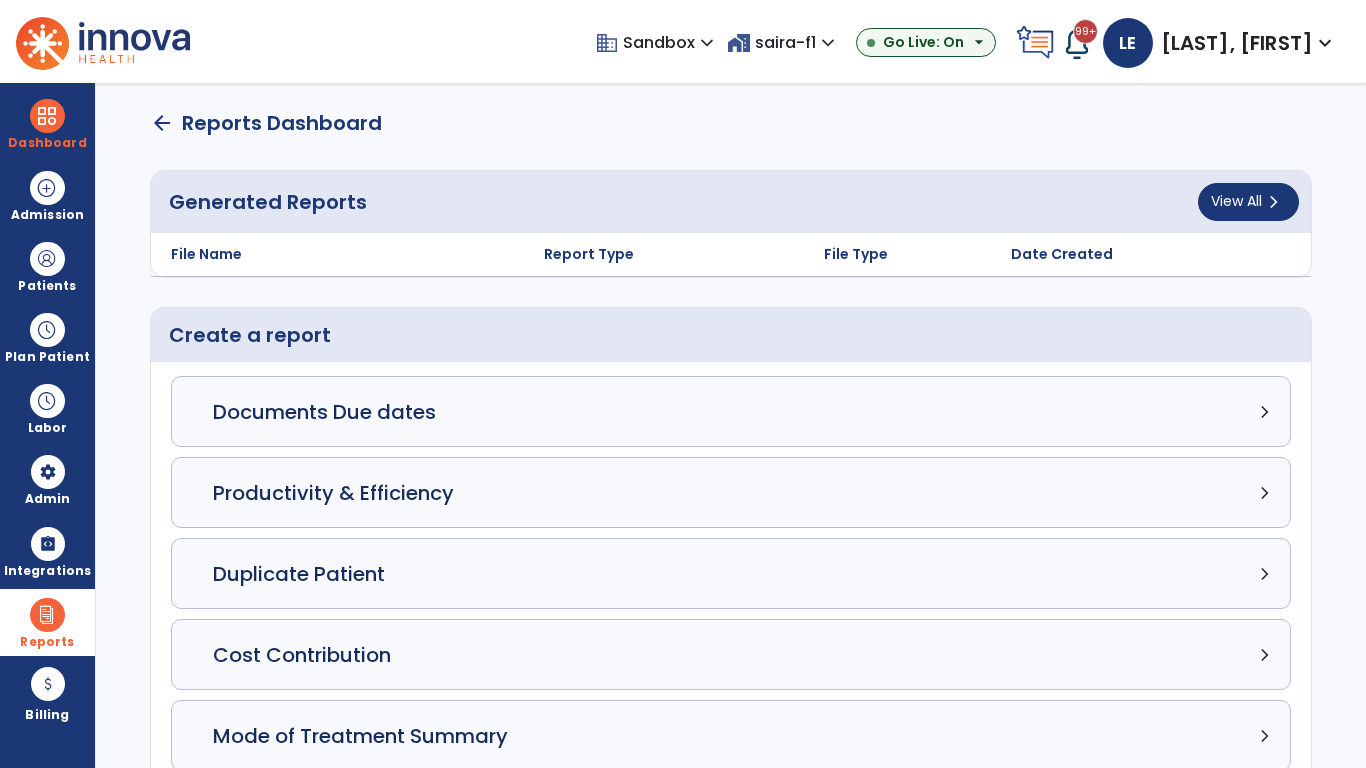 click on "Census Detail chevron_right" 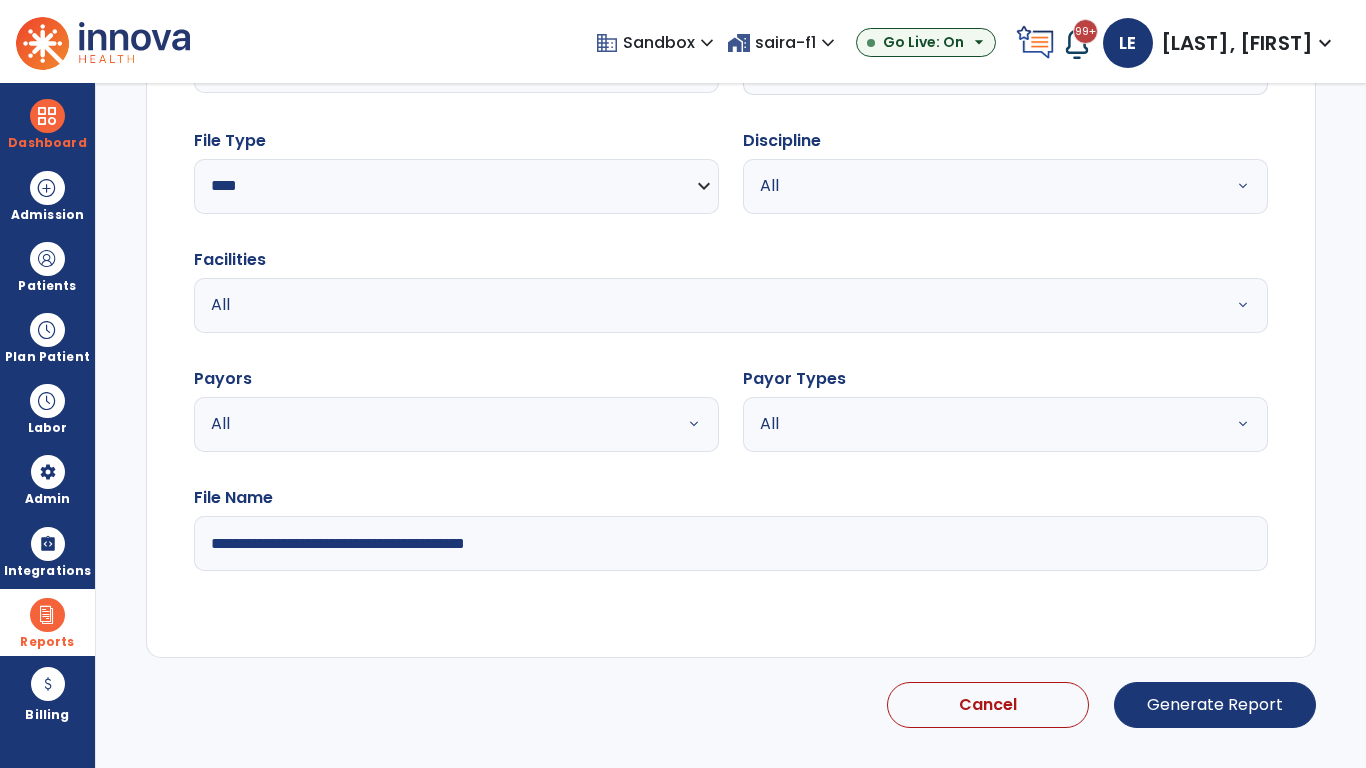 select on "*****" 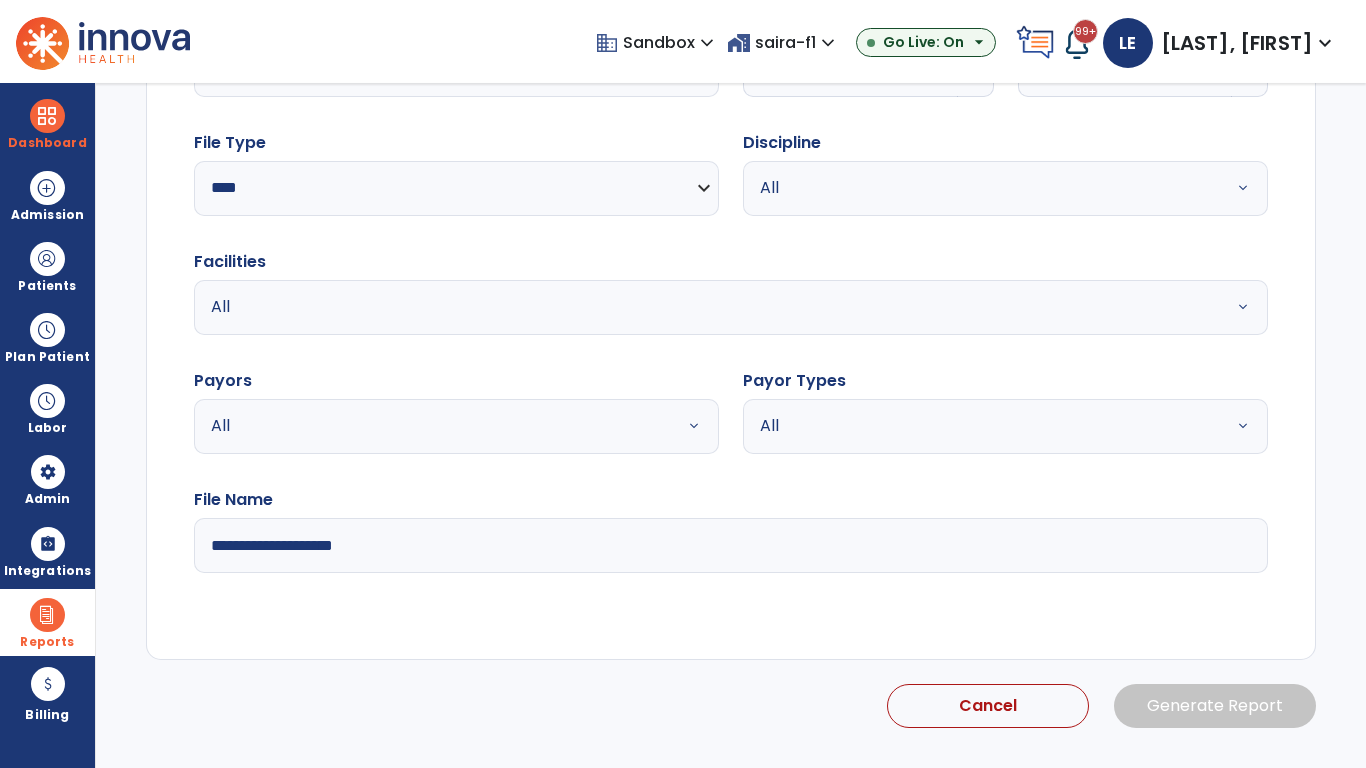 click 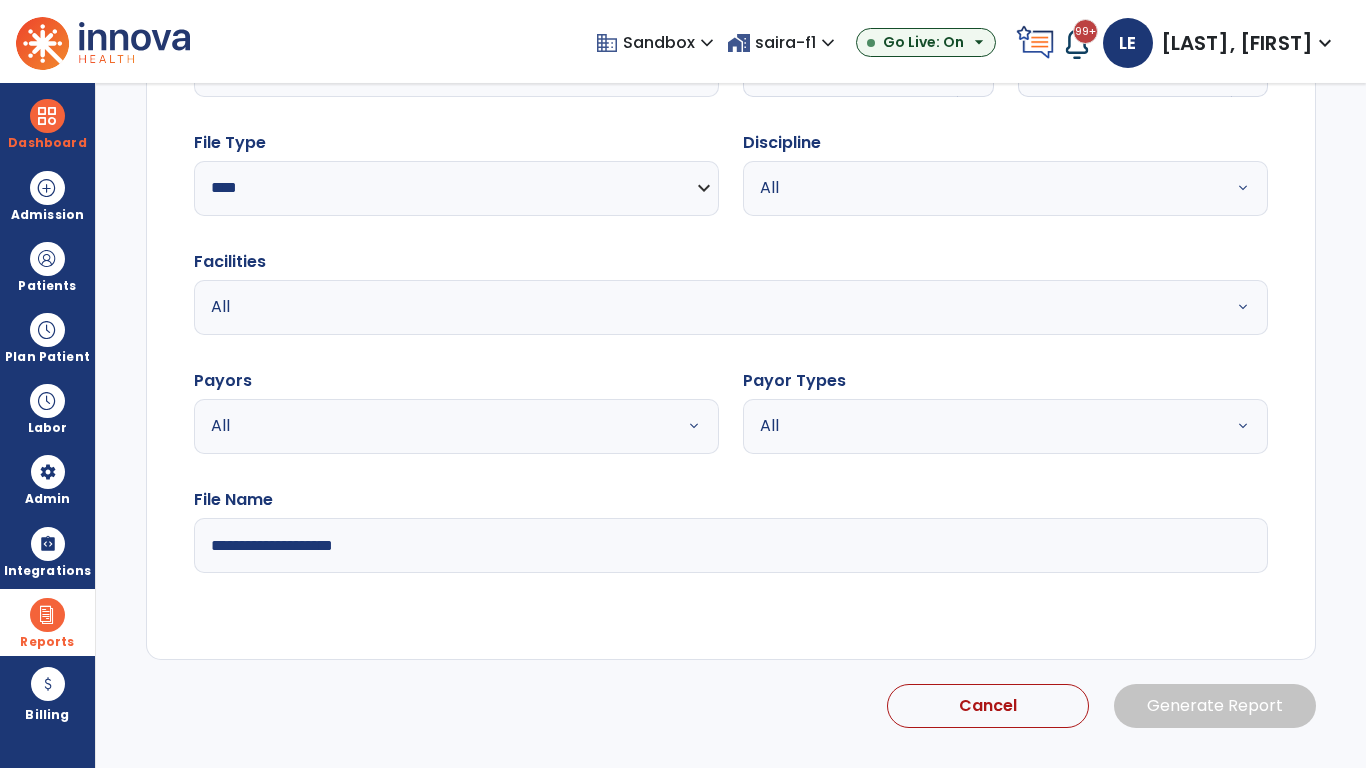 scroll, scrollTop: 192, scrollLeft: 0, axis: vertical 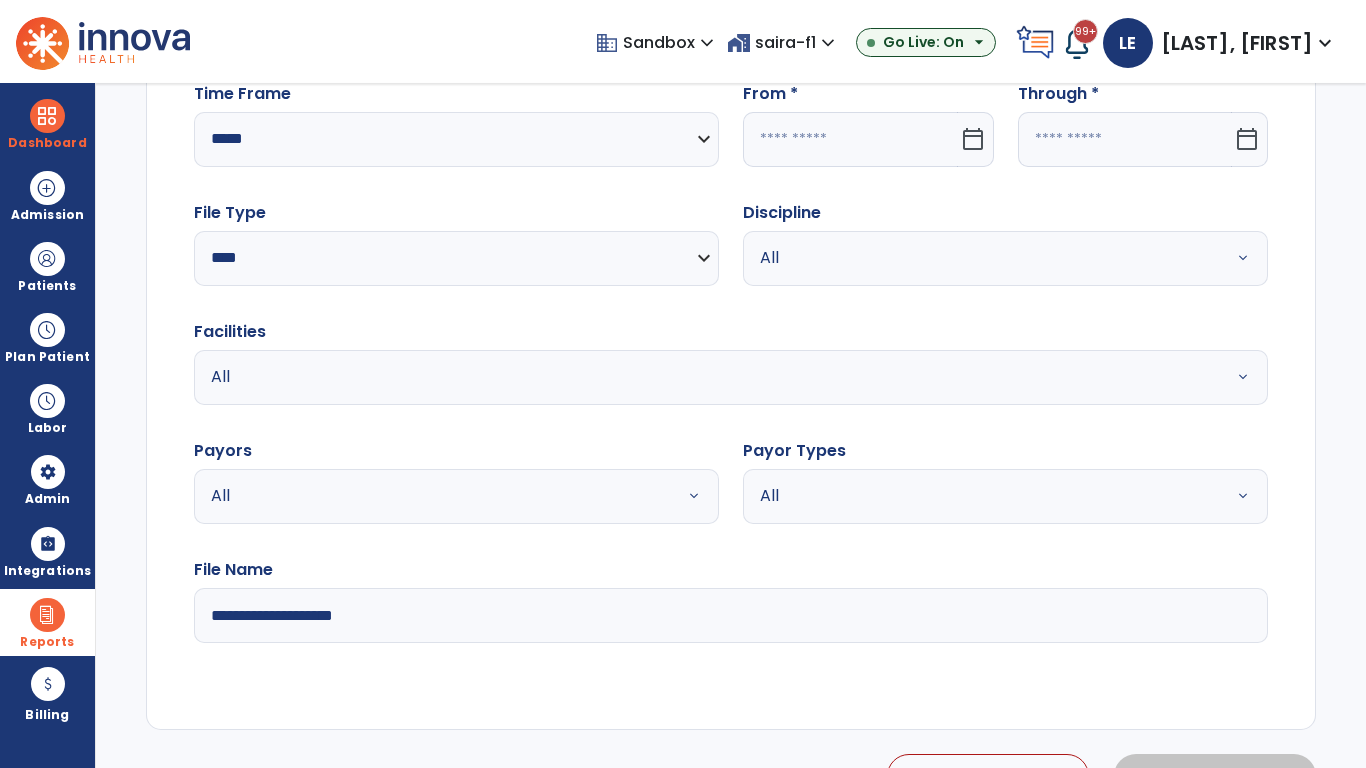 select on "*" 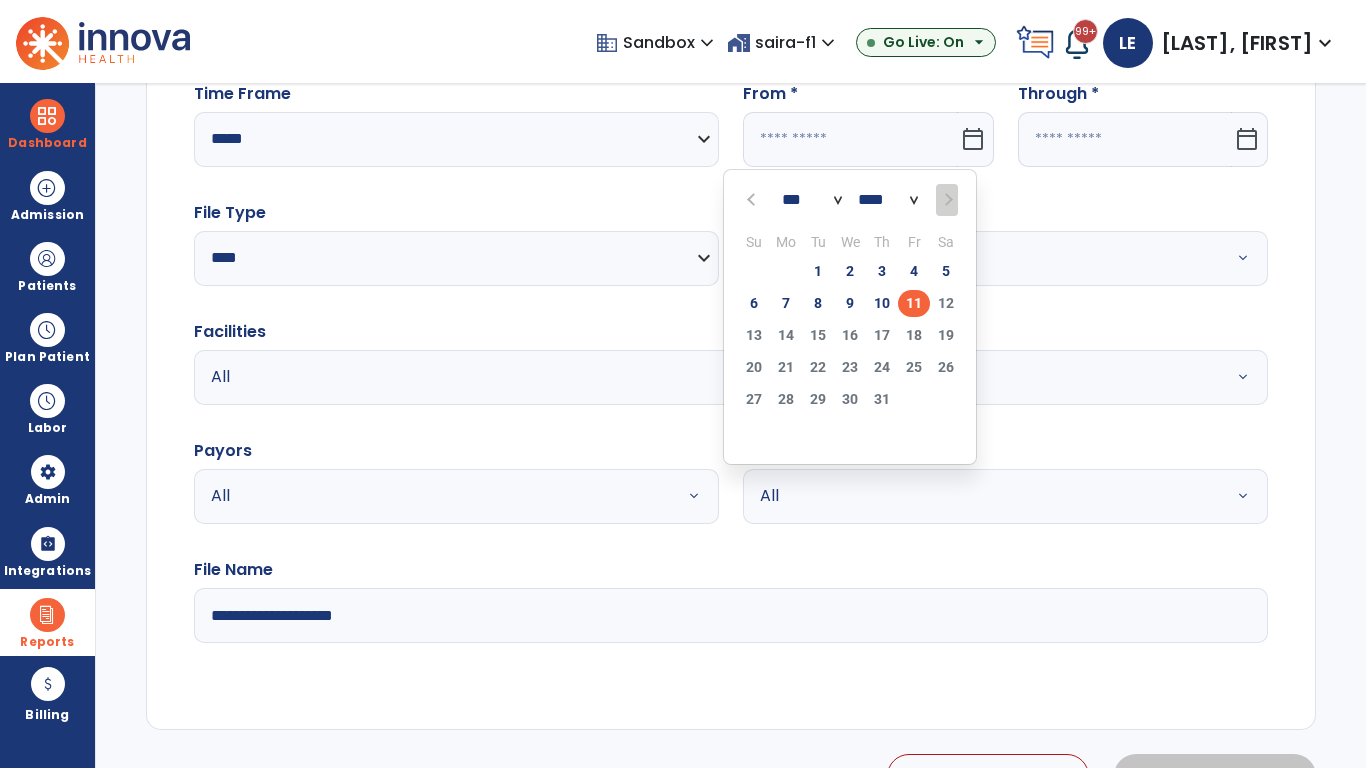 select on "****" 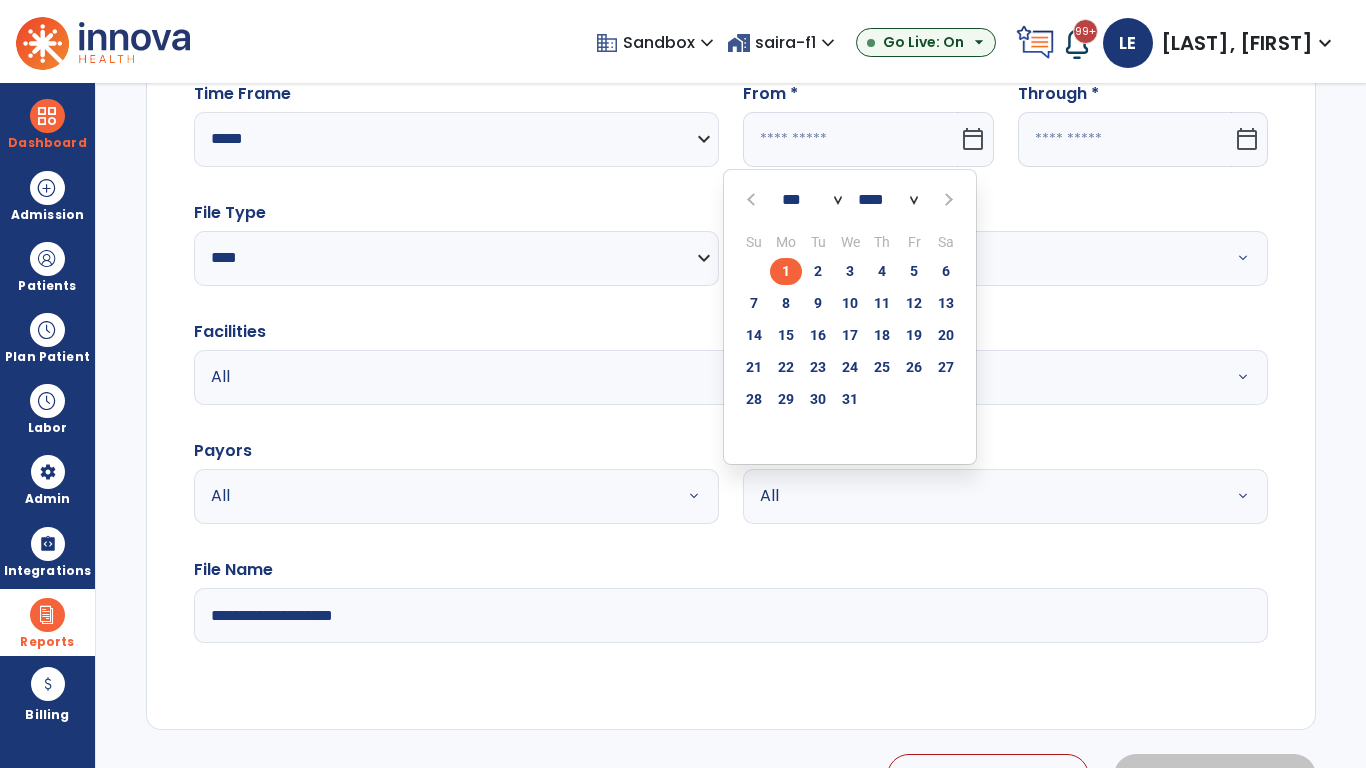 select on "**" 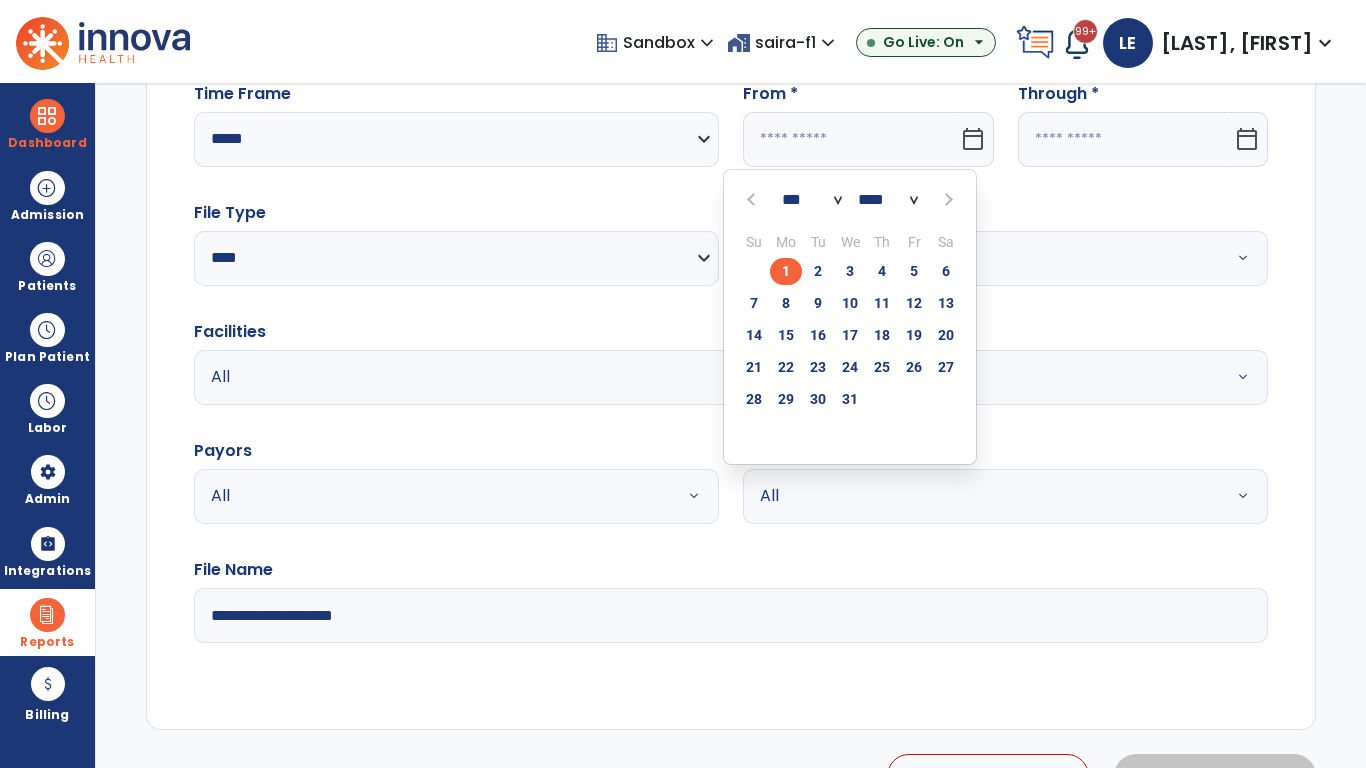 type on "**********" 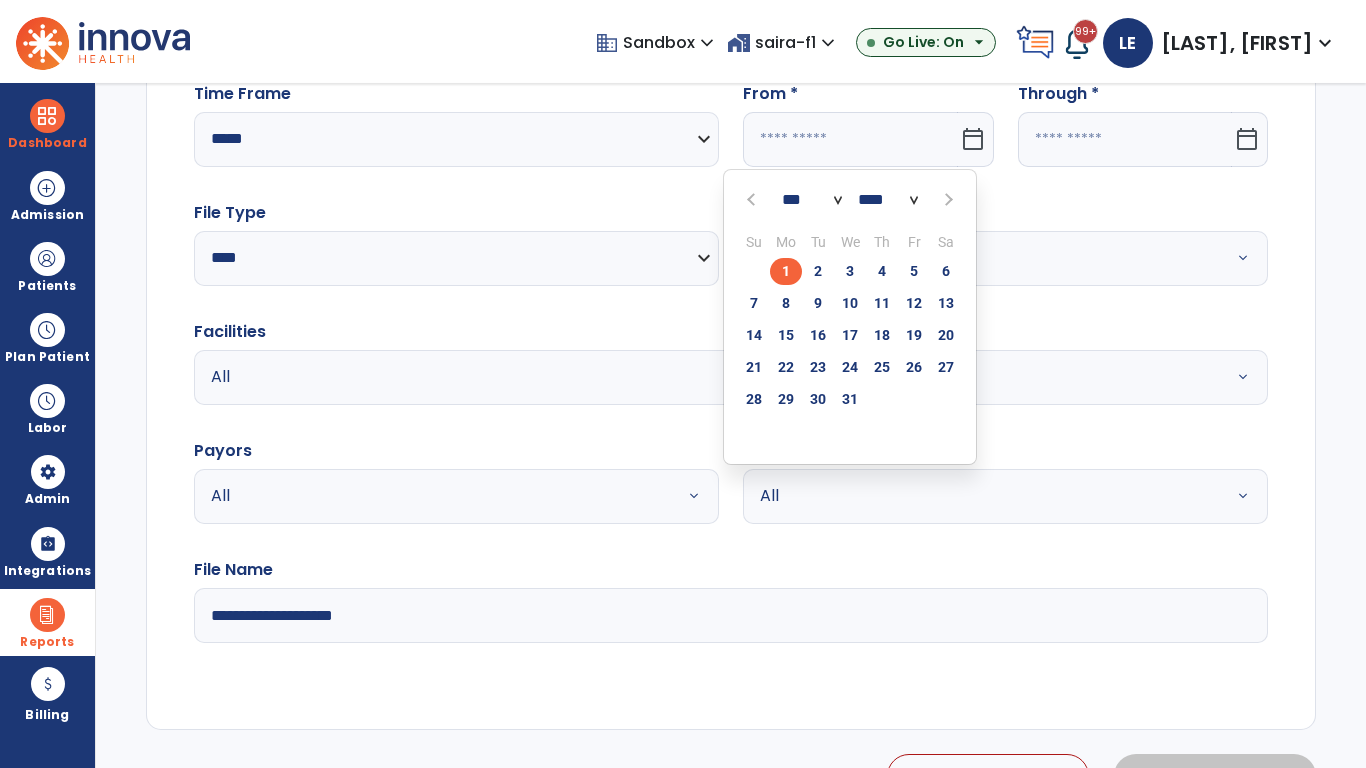 type on "*********" 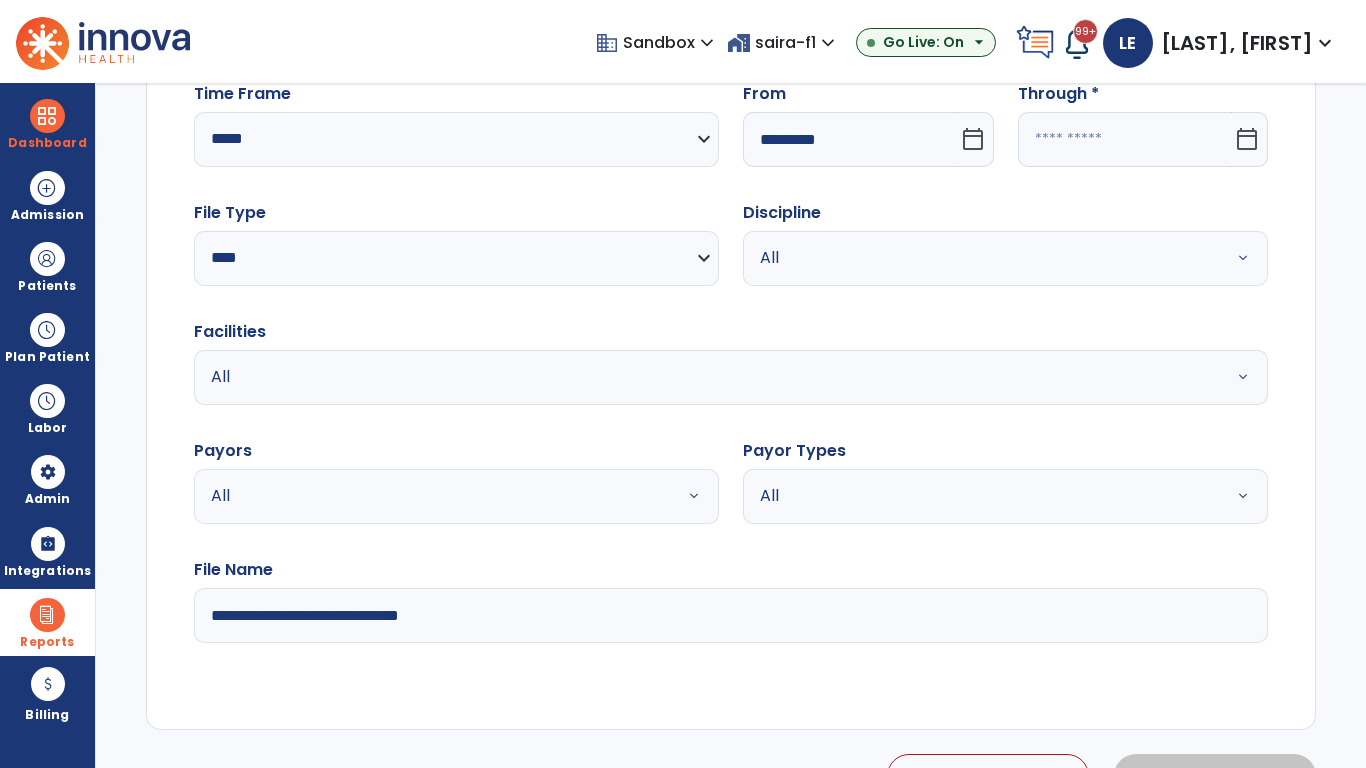 click 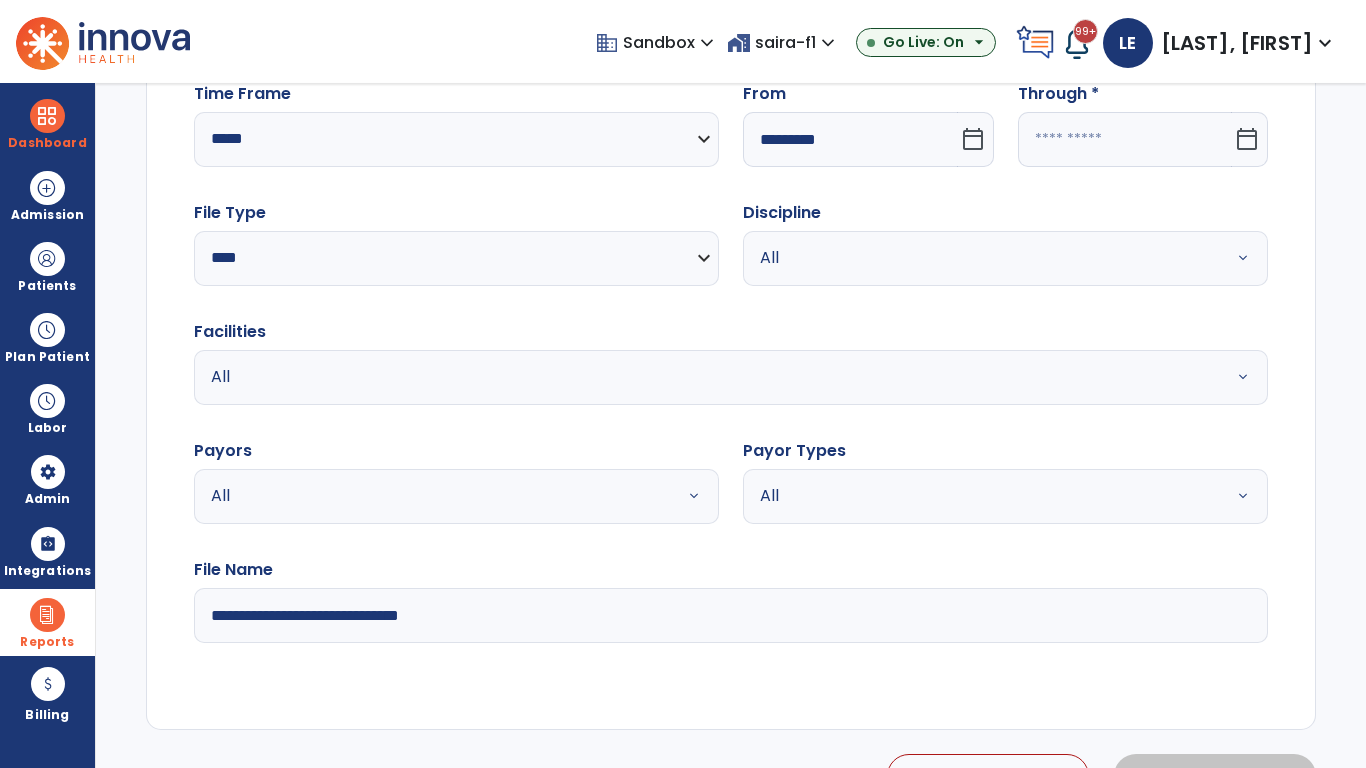 select on "*" 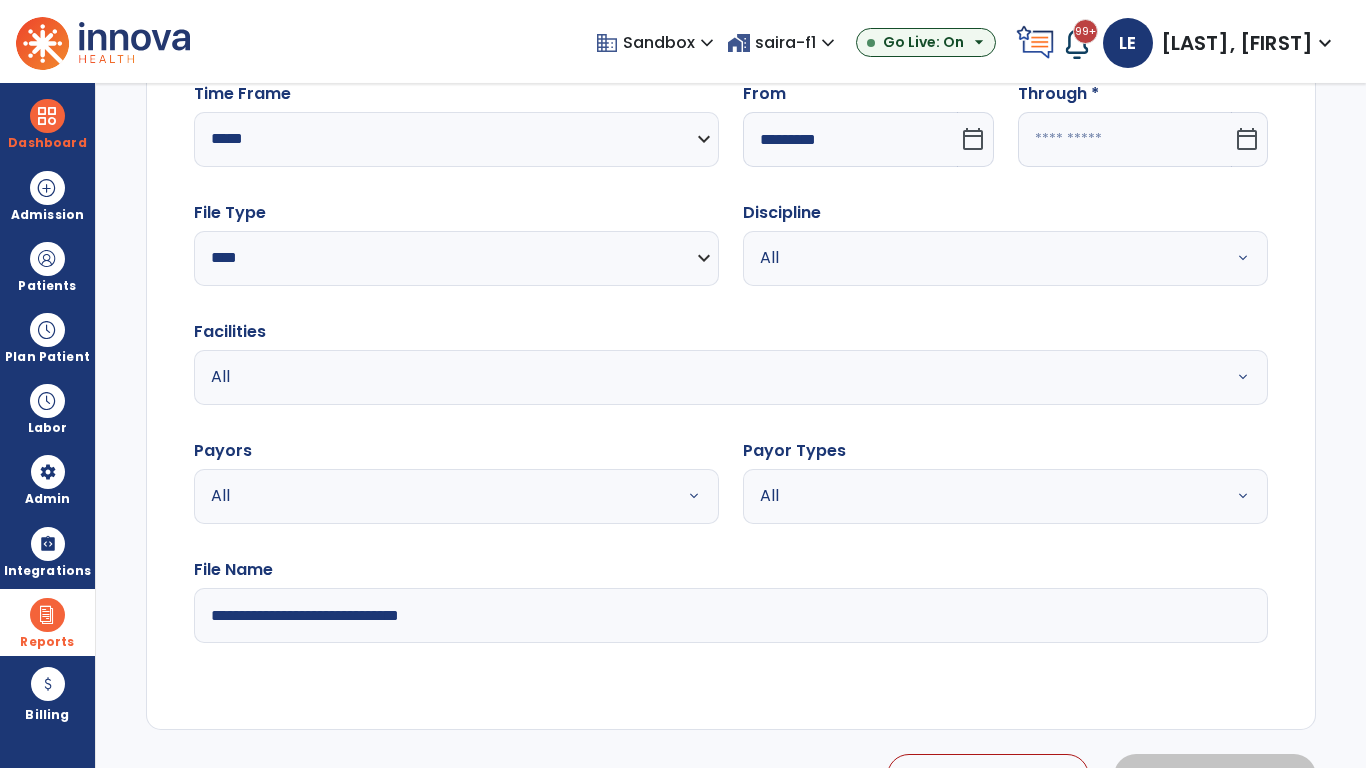 select on "****" 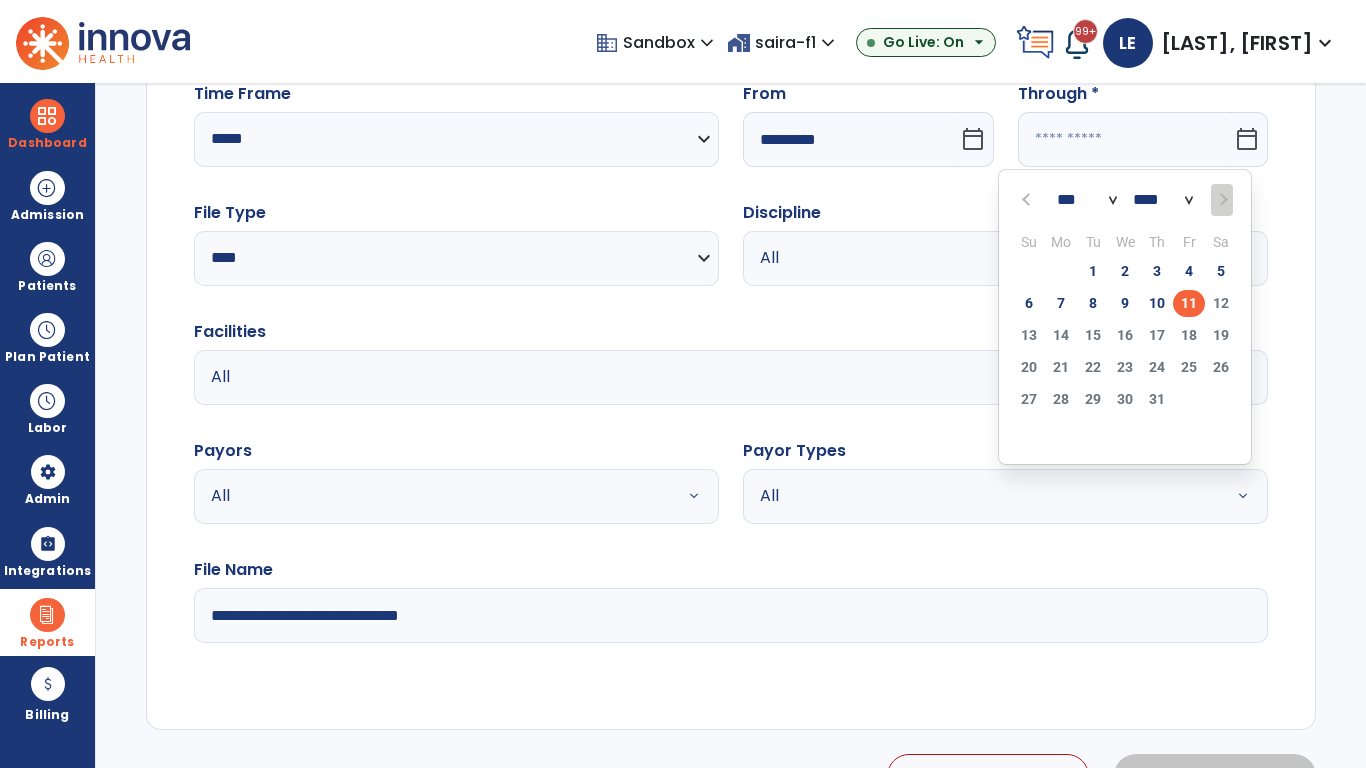select on "*" 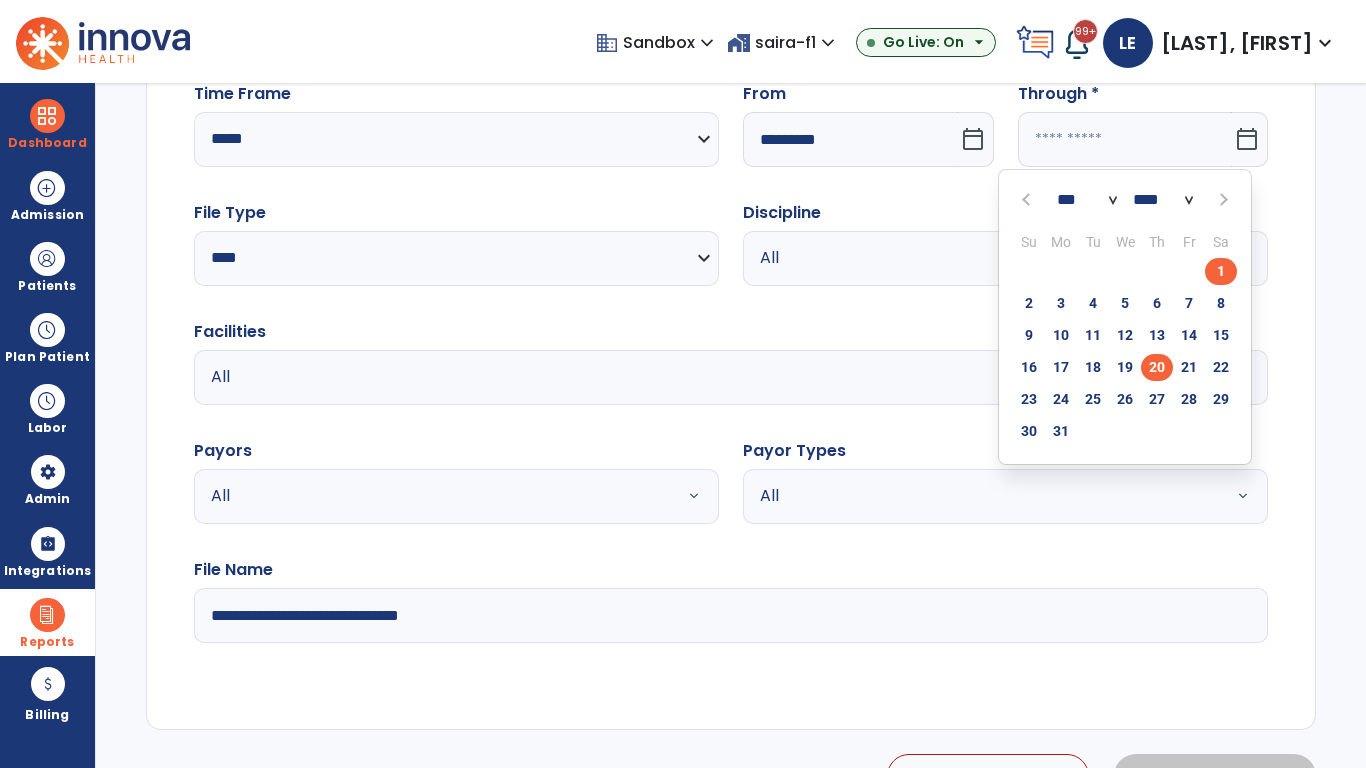 click on "20" 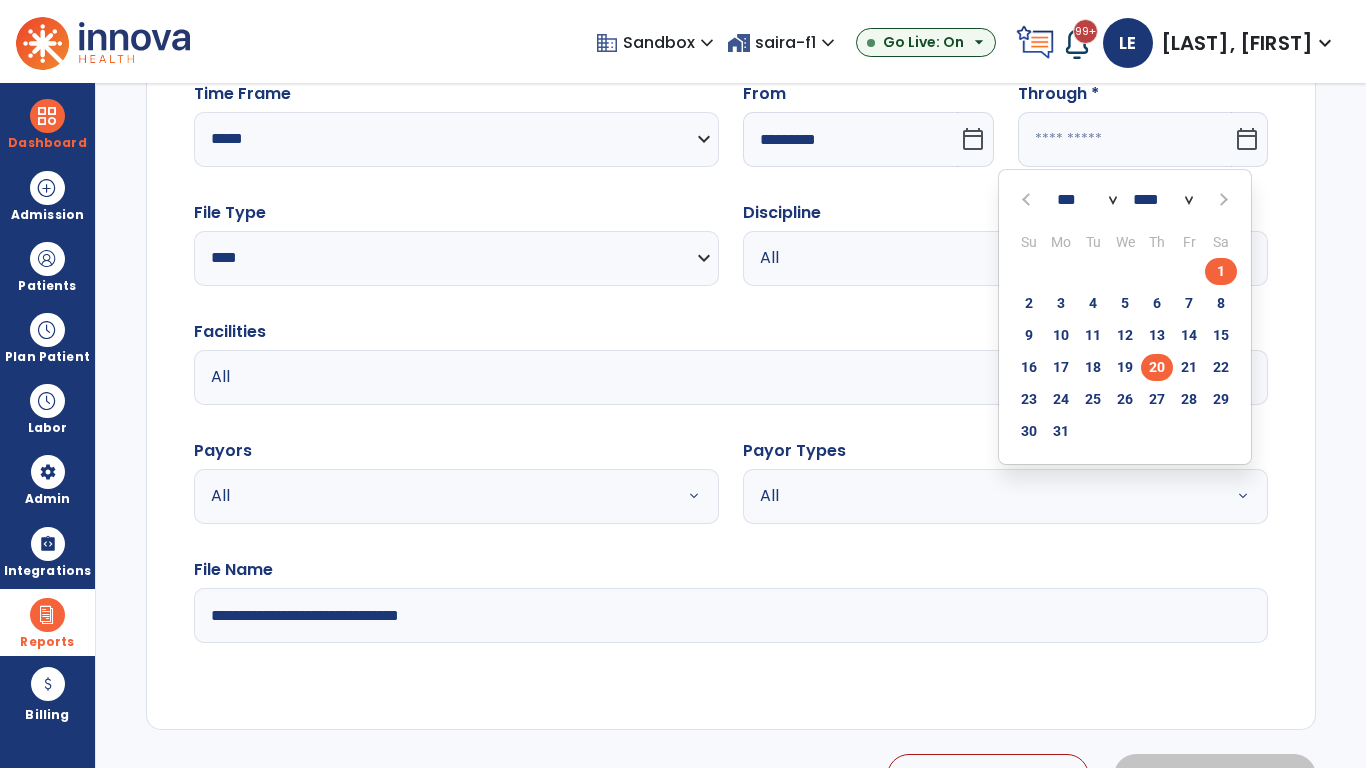 type on "**********" 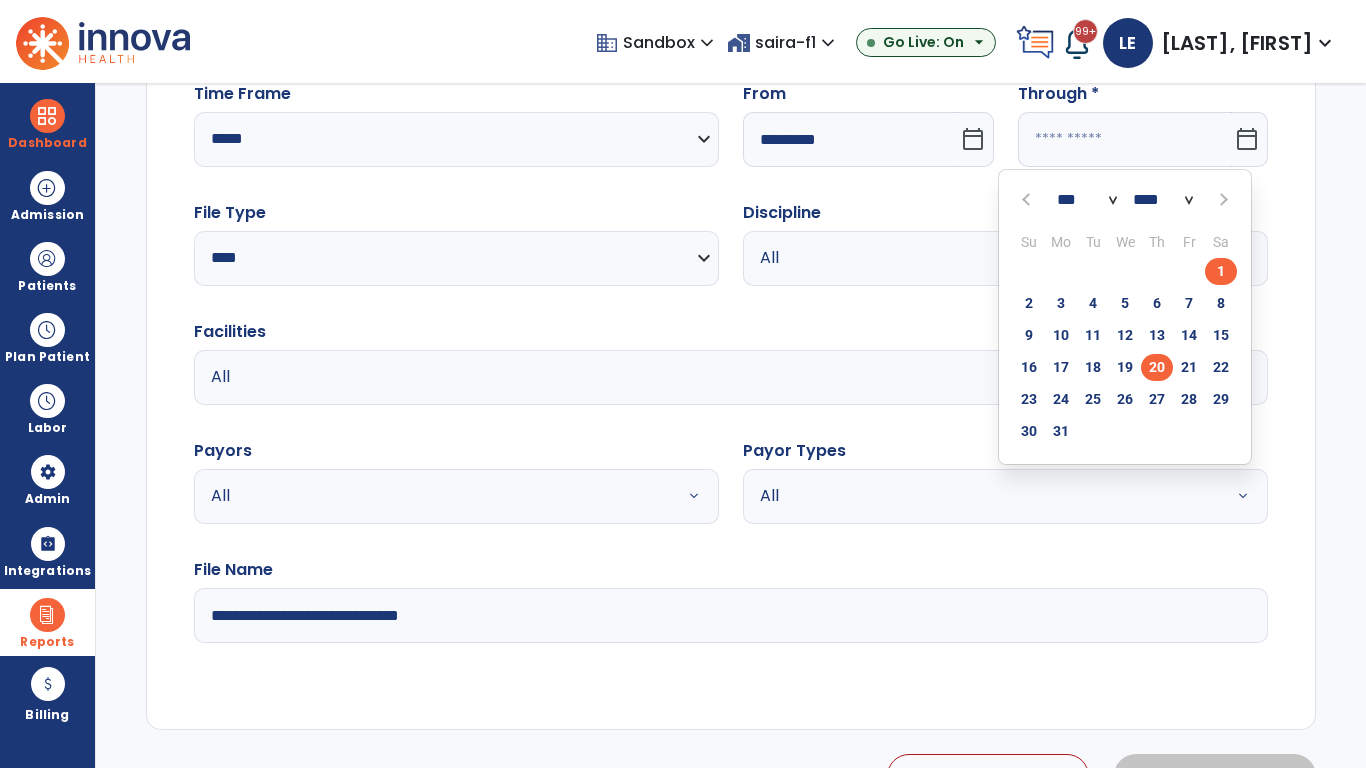 type on "*********" 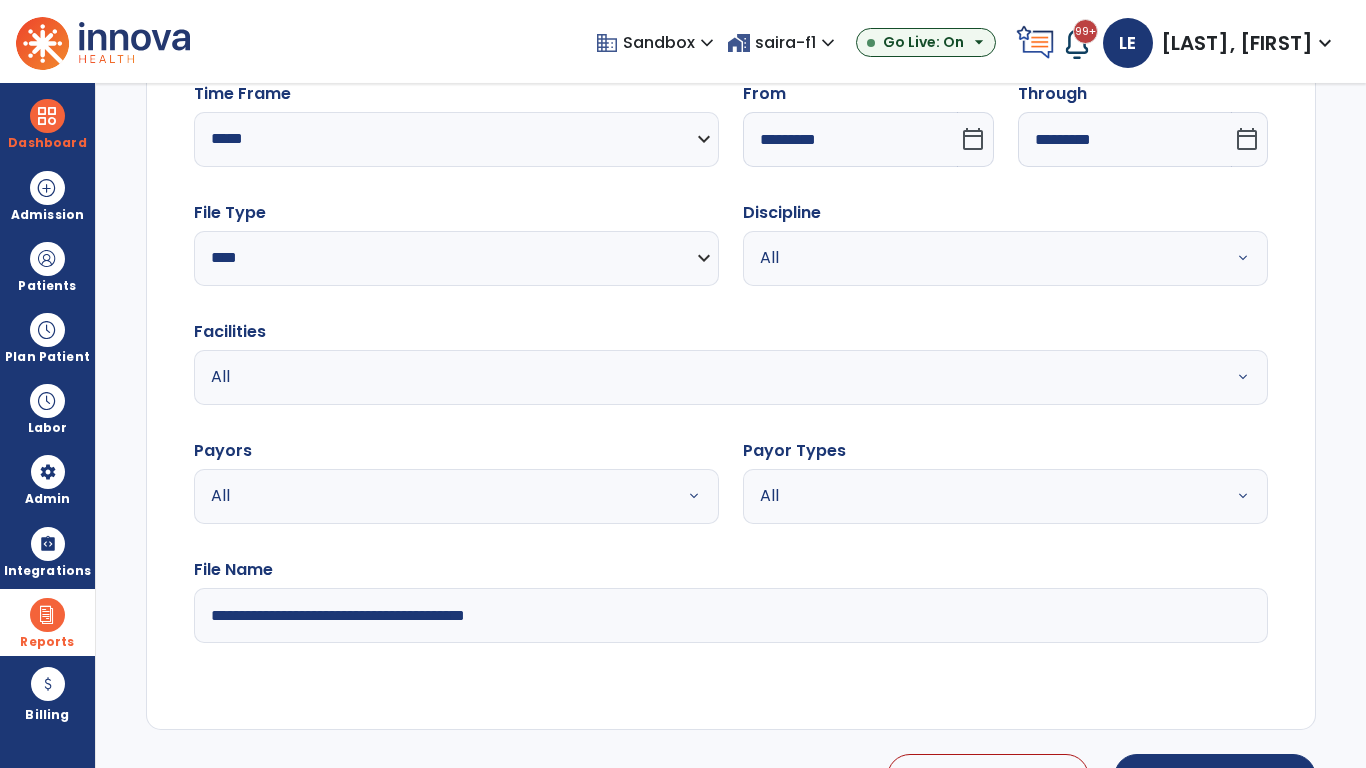 click on "All" at bounding box center (981, 258) 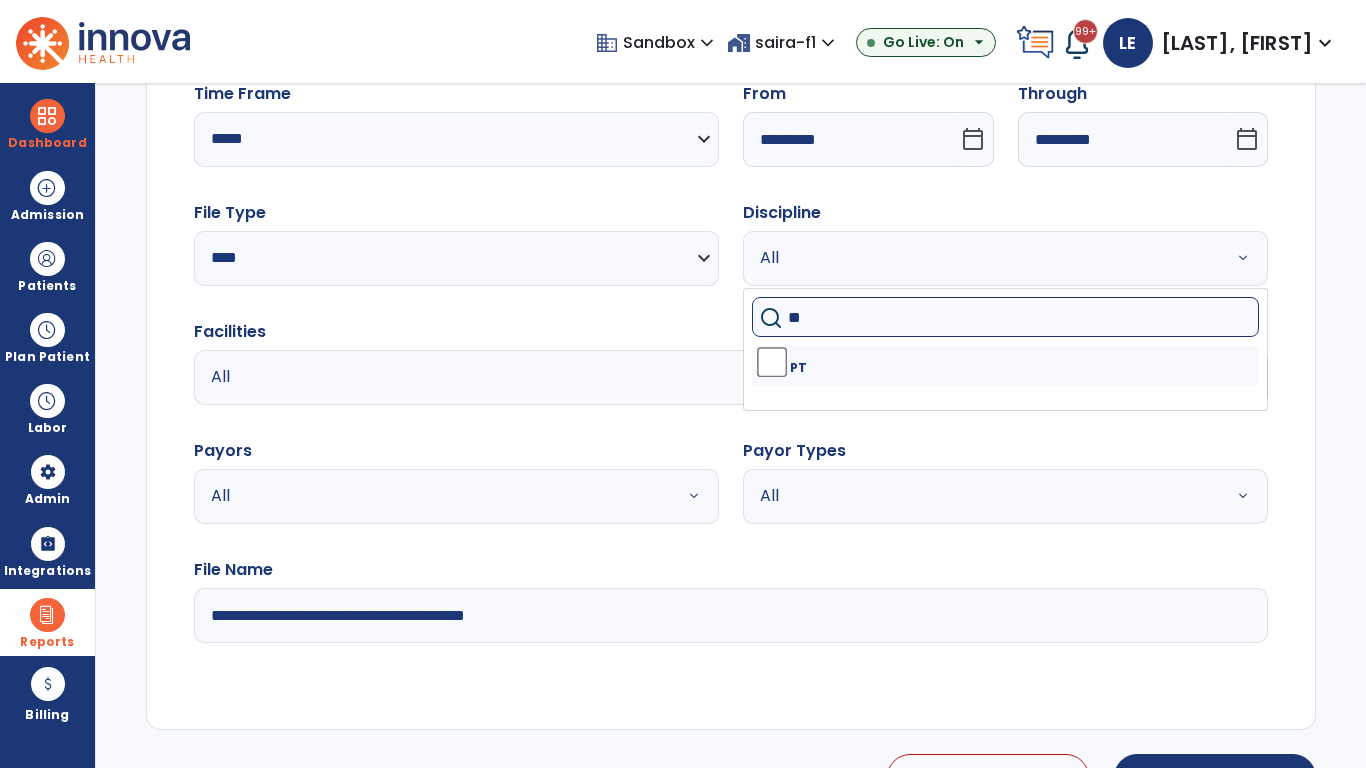 type on "**" 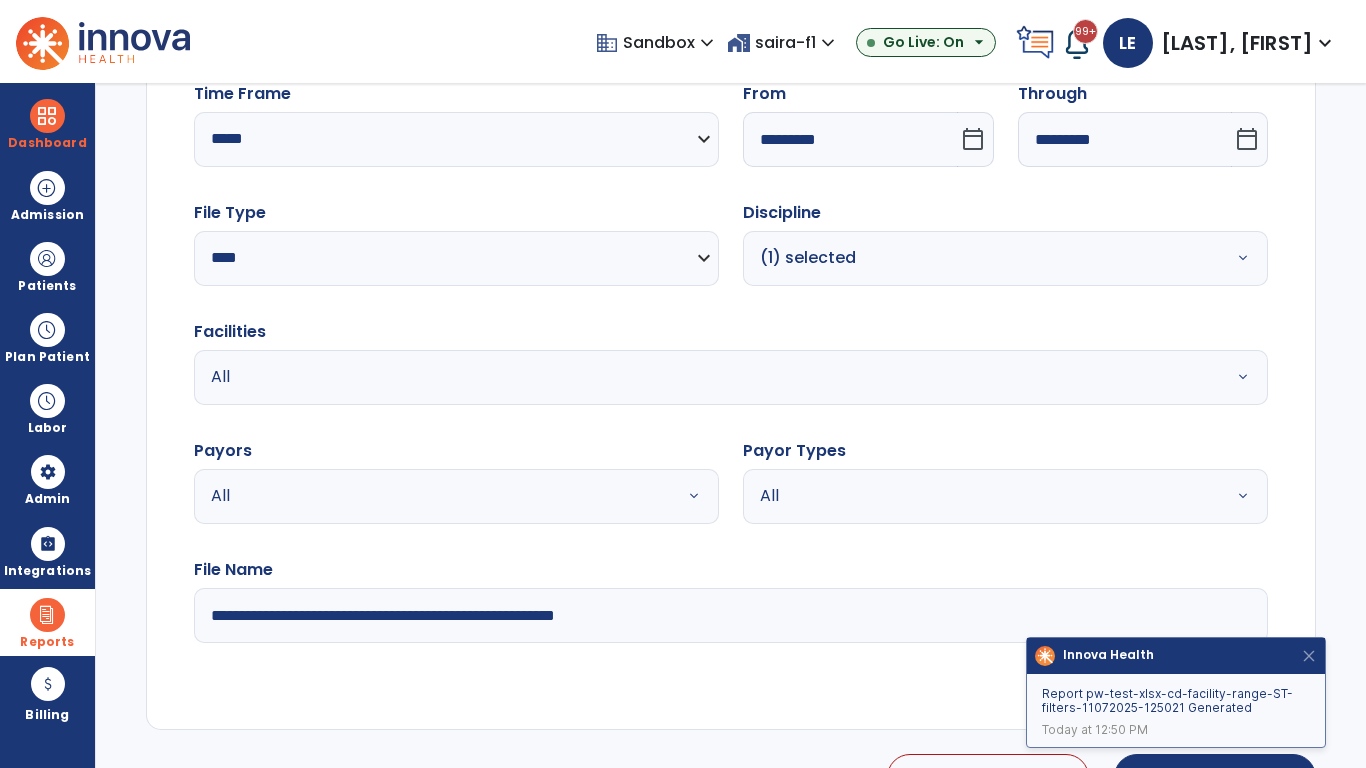 type on "**********" 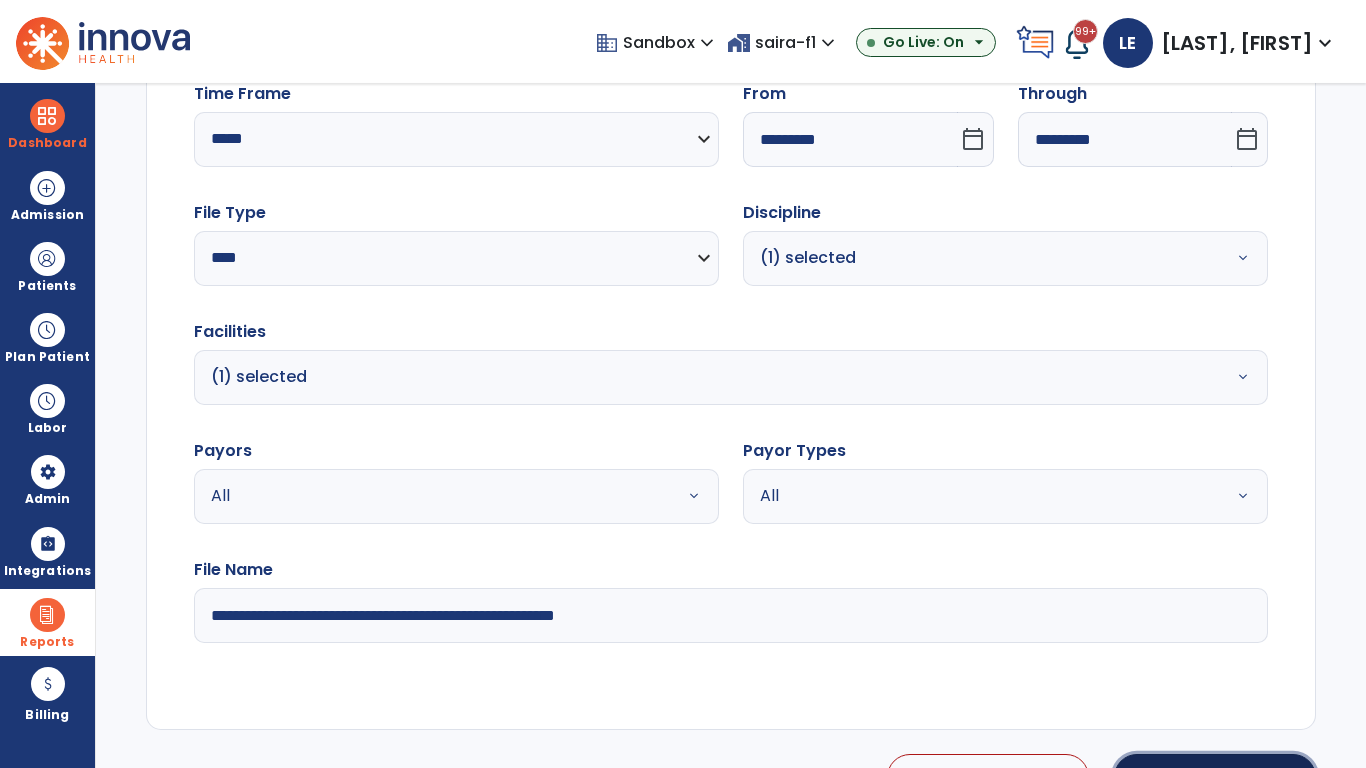 click on "Generate Report" 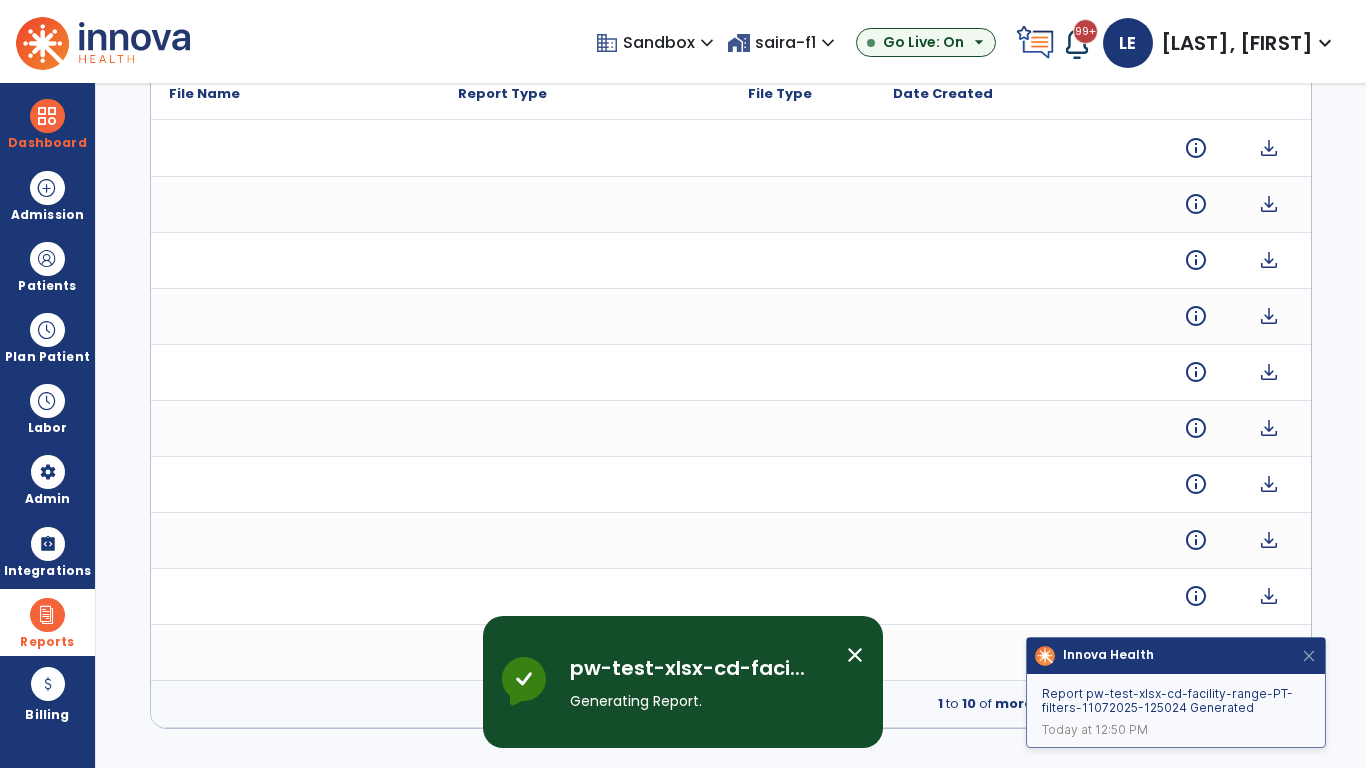 scroll, scrollTop: 0, scrollLeft: 0, axis: both 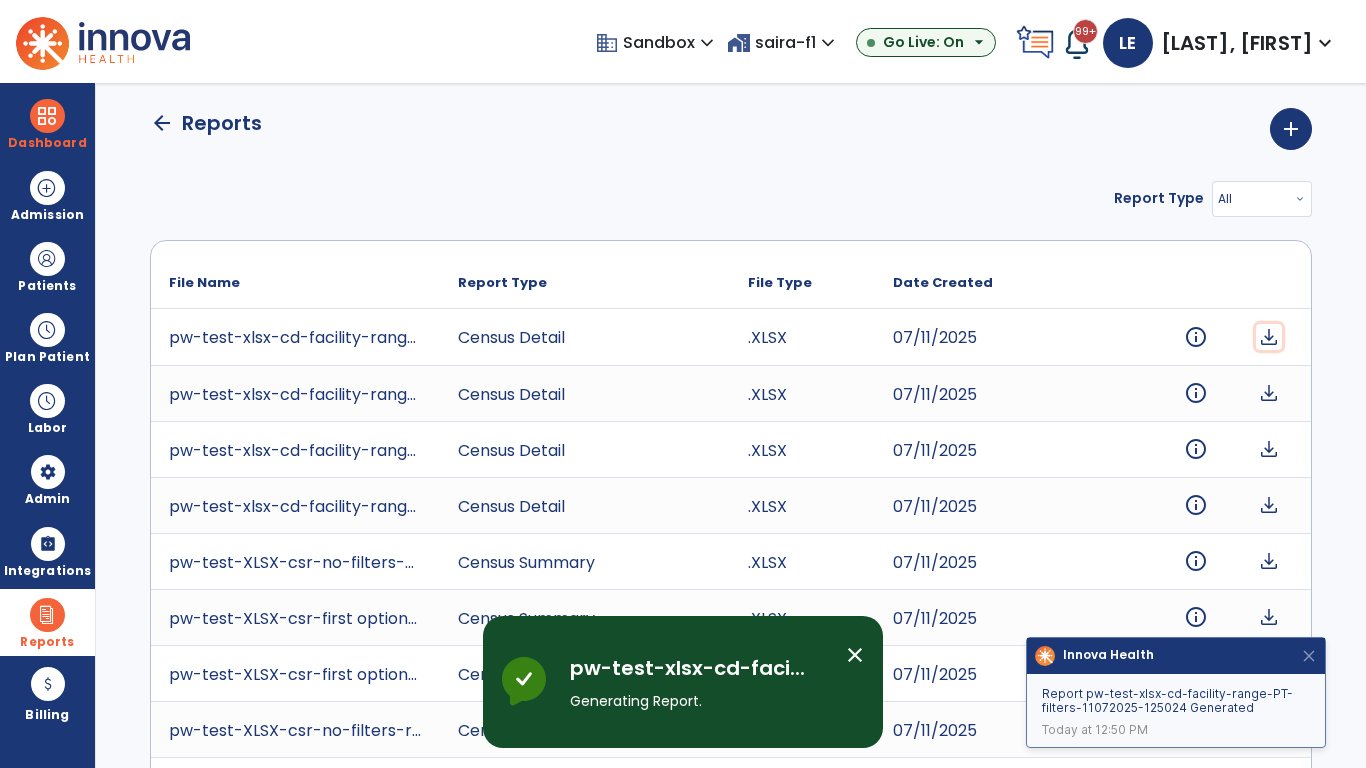 click on "download" 